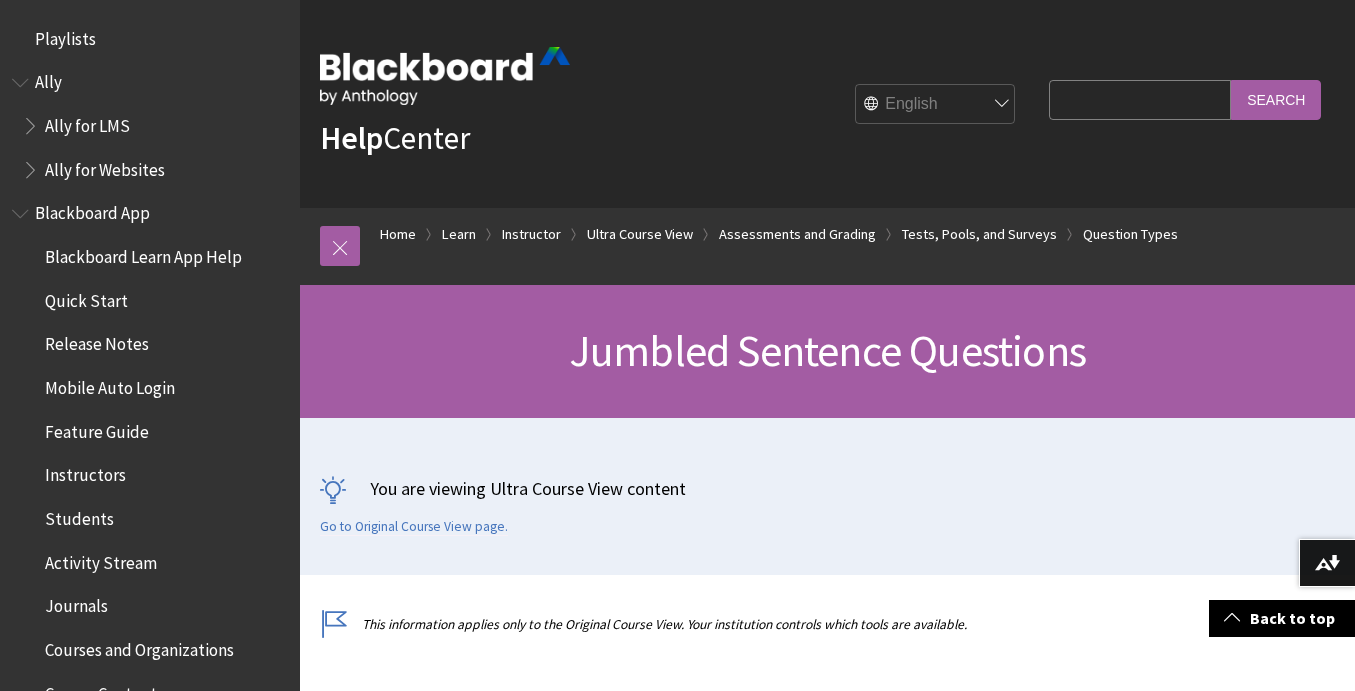 scroll, scrollTop: 631, scrollLeft: 0, axis: vertical 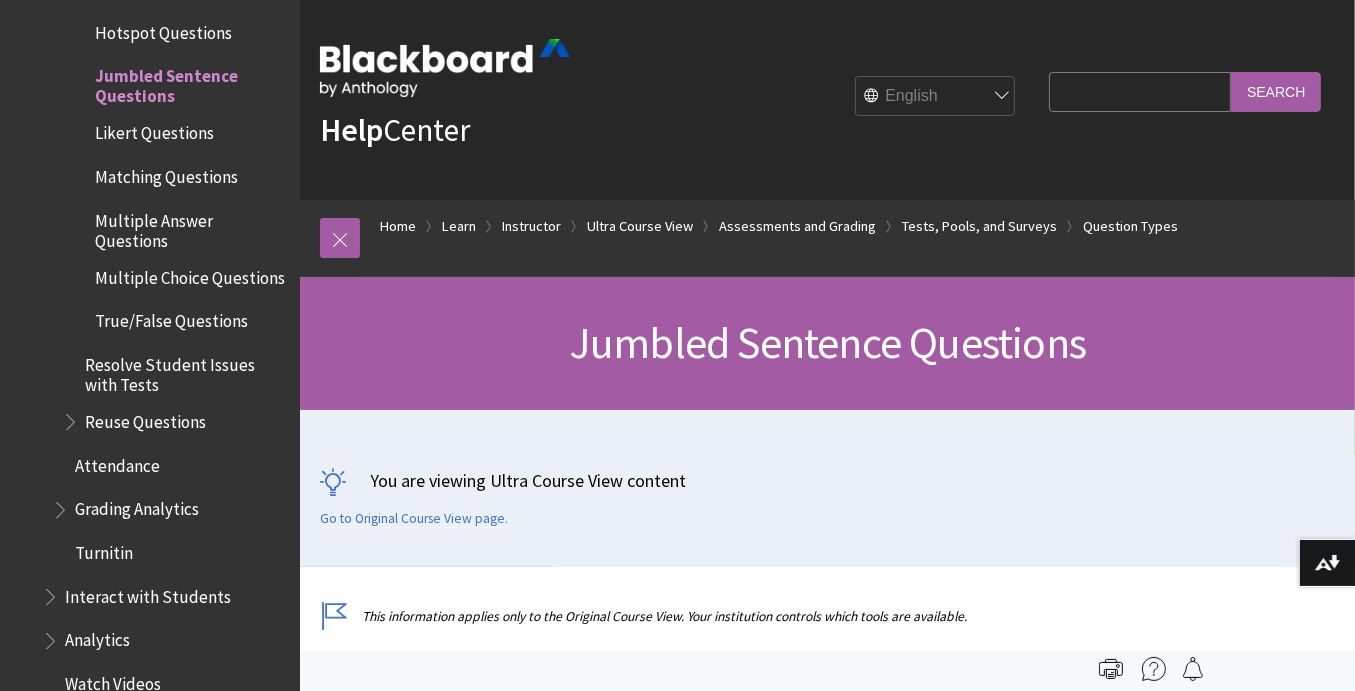 click on "Matching Questions" at bounding box center [166, 173] 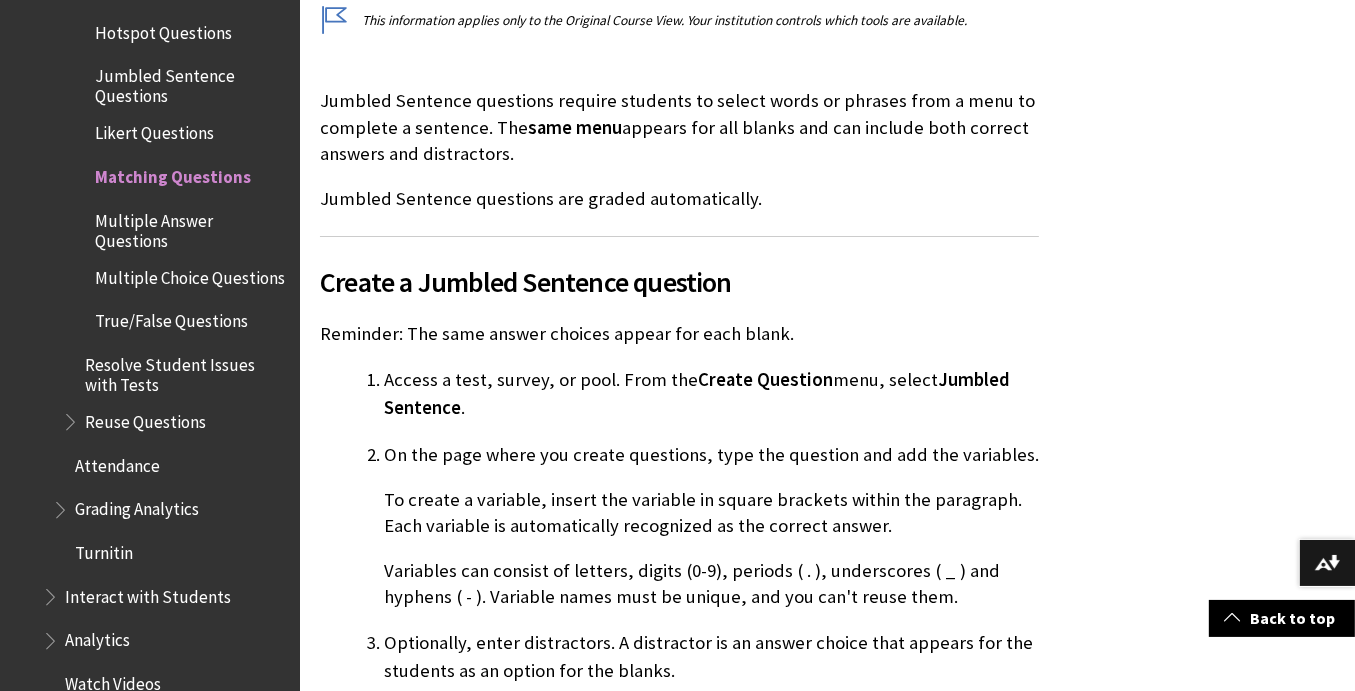 scroll, scrollTop: 664, scrollLeft: 0, axis: vertical 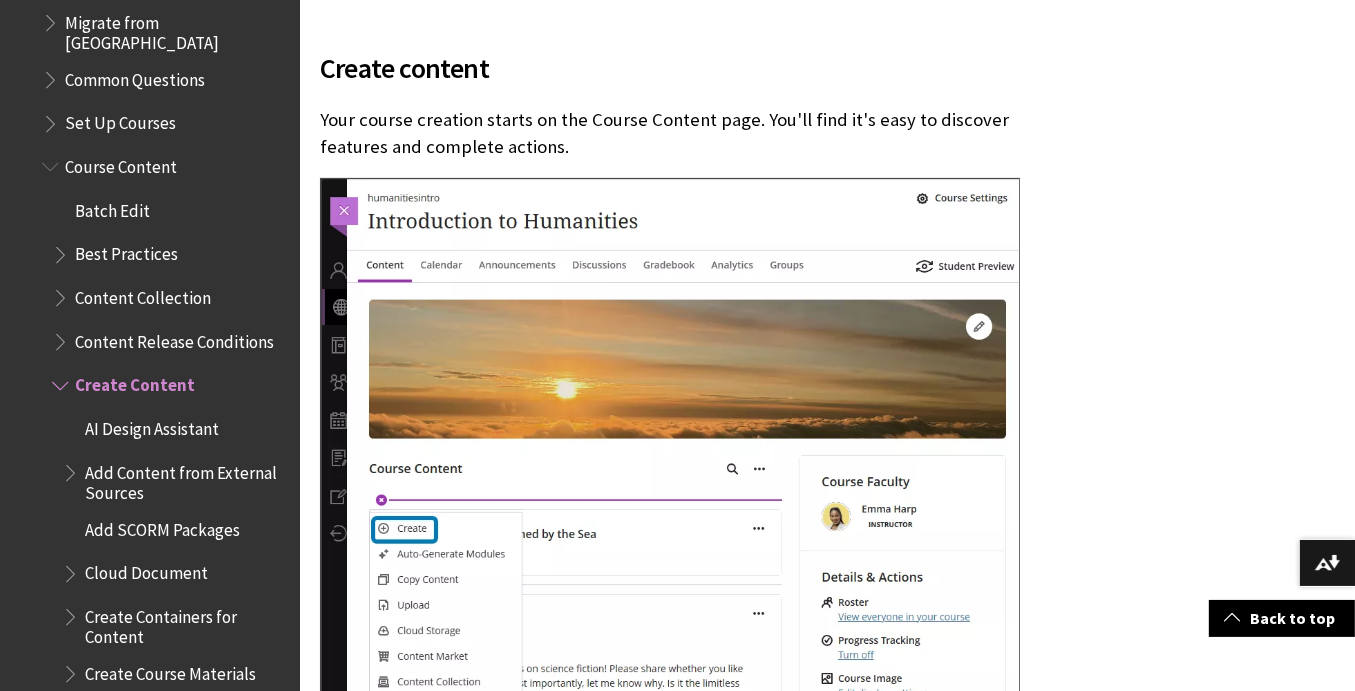 click at bounding box center (62, 381) 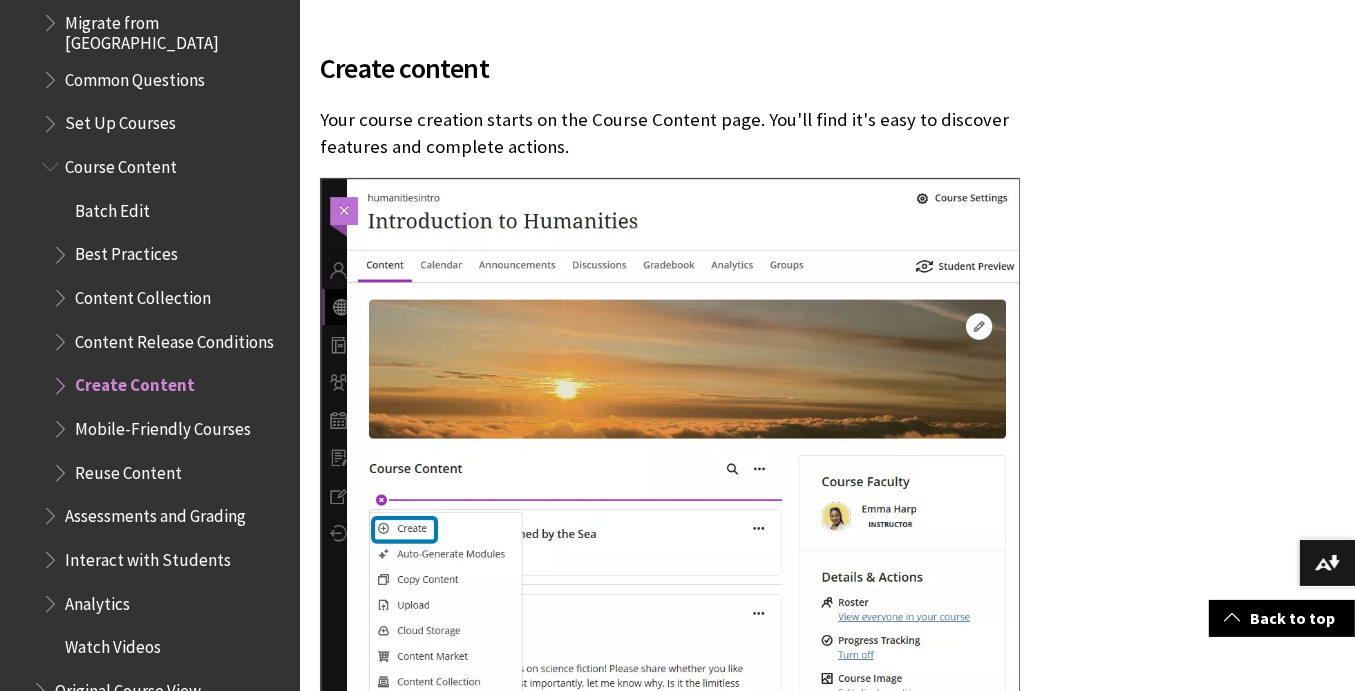 click at bounding box center (52, 511) 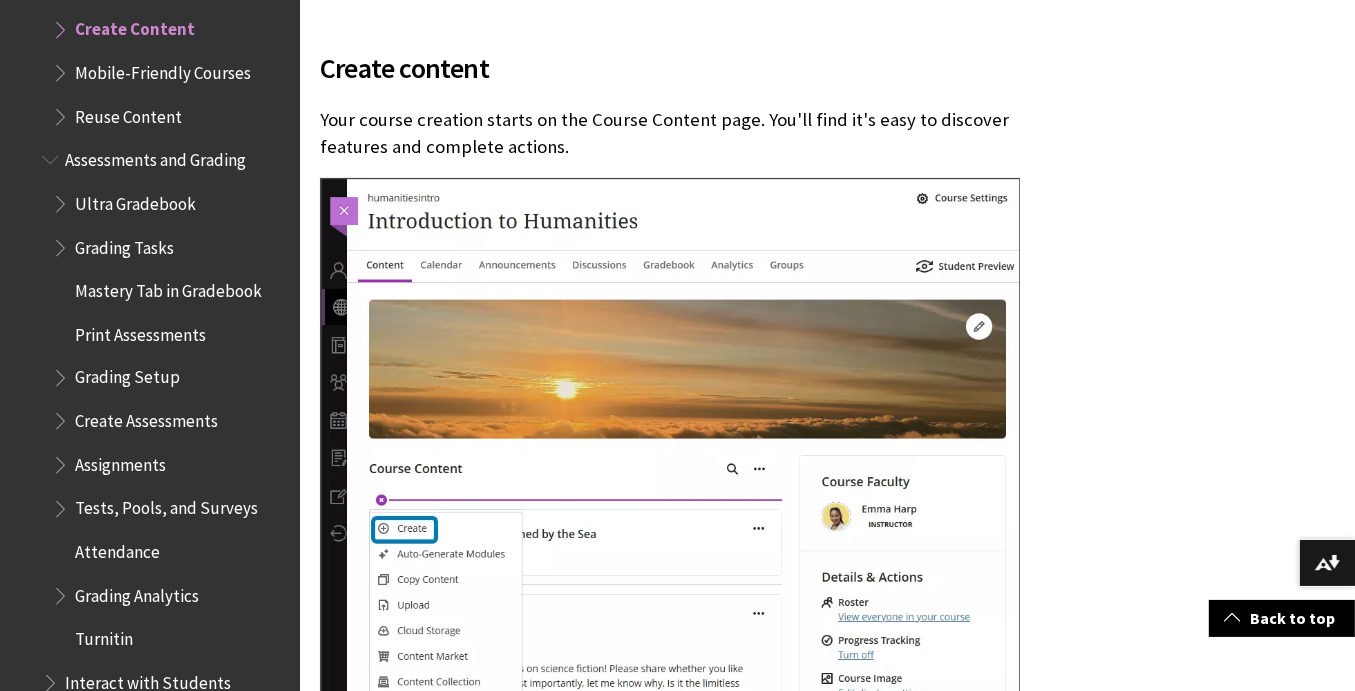 scroll, scrollTop: 3033, scrollLeft: 0, axis: vertical 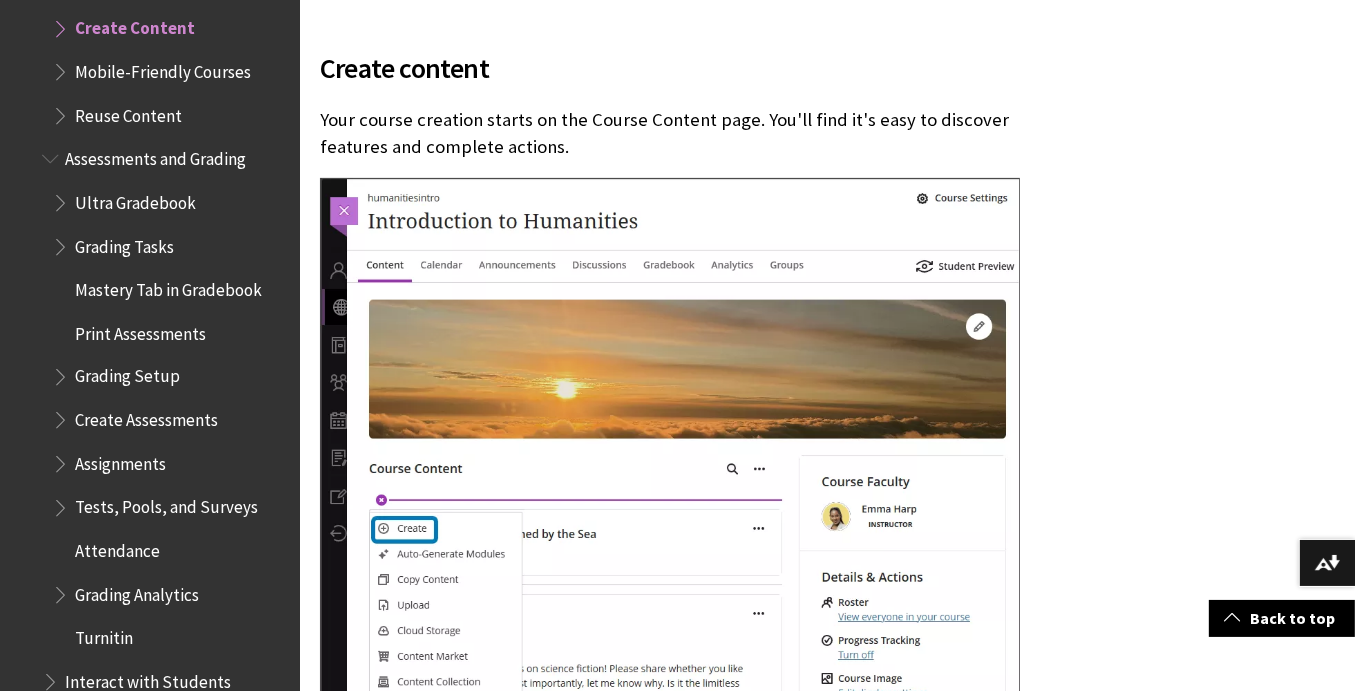 click on "Create Assessments" at bounding box center (146, 417) 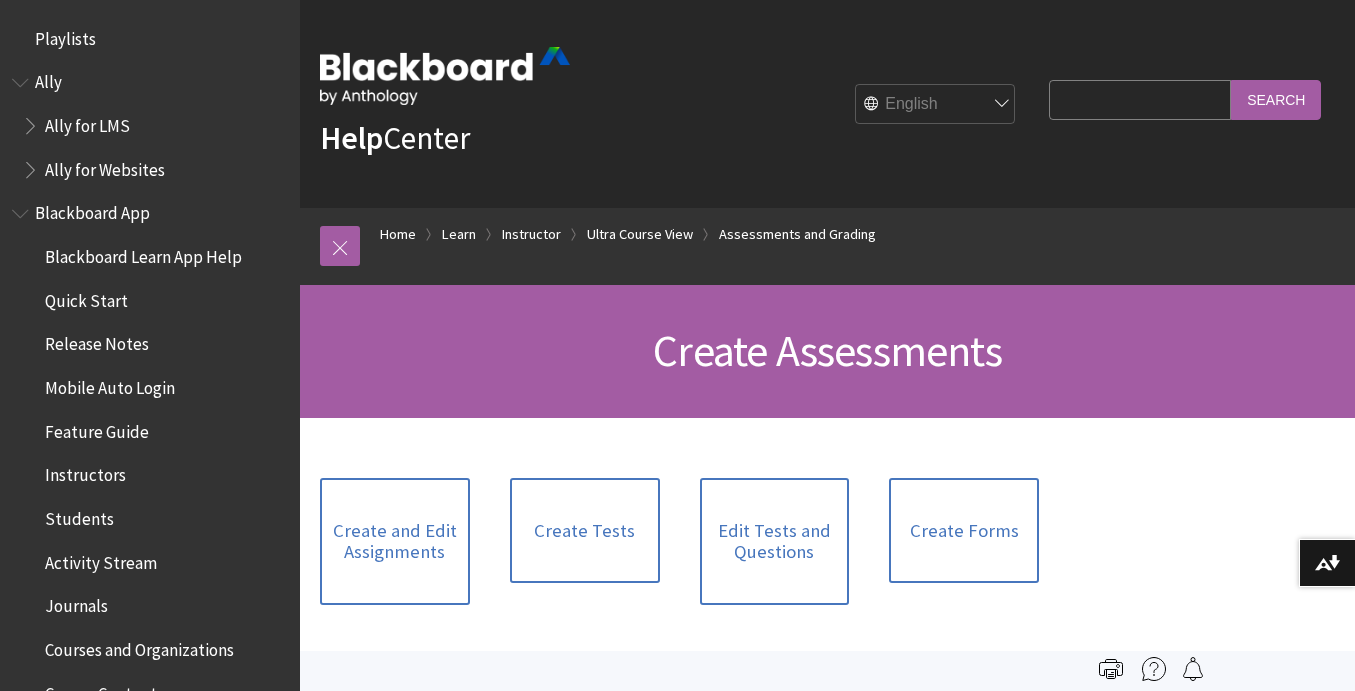 scroll, scrollTop: 0, scrollLeft: 0, axis: both 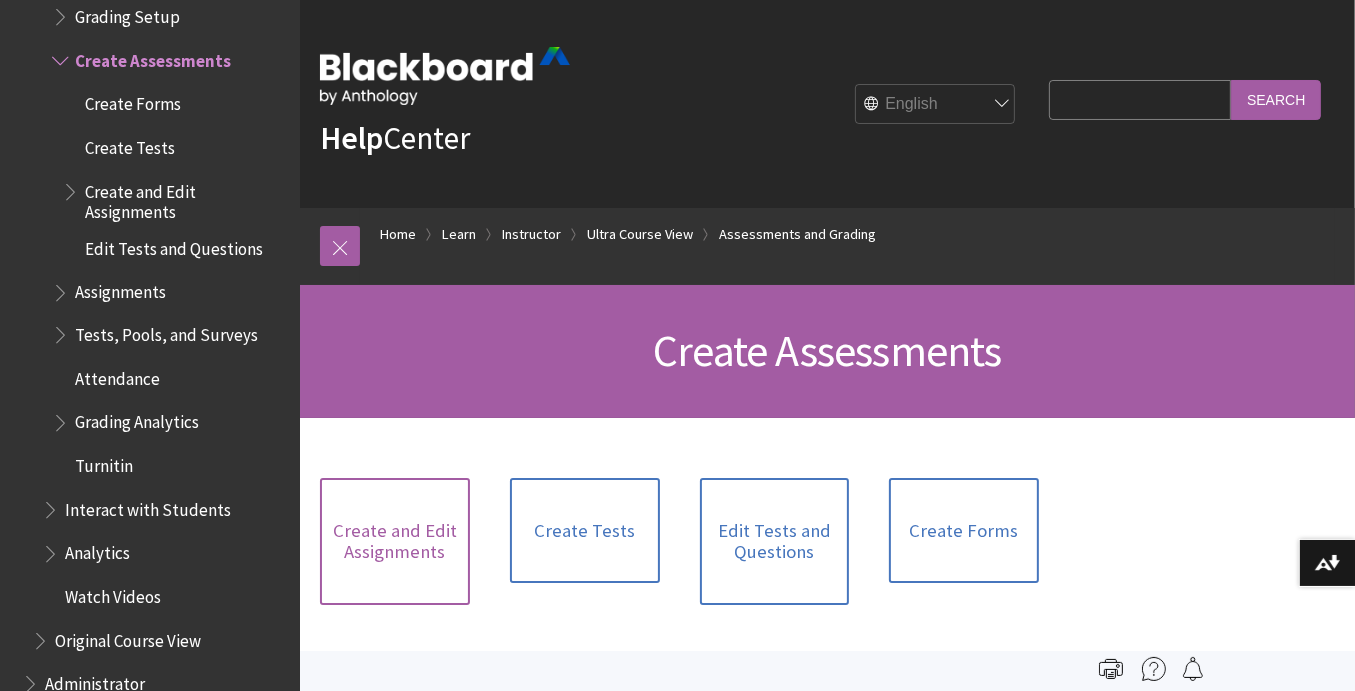 click on "Create and Edit Assignments" at bounding box center (395, 541) 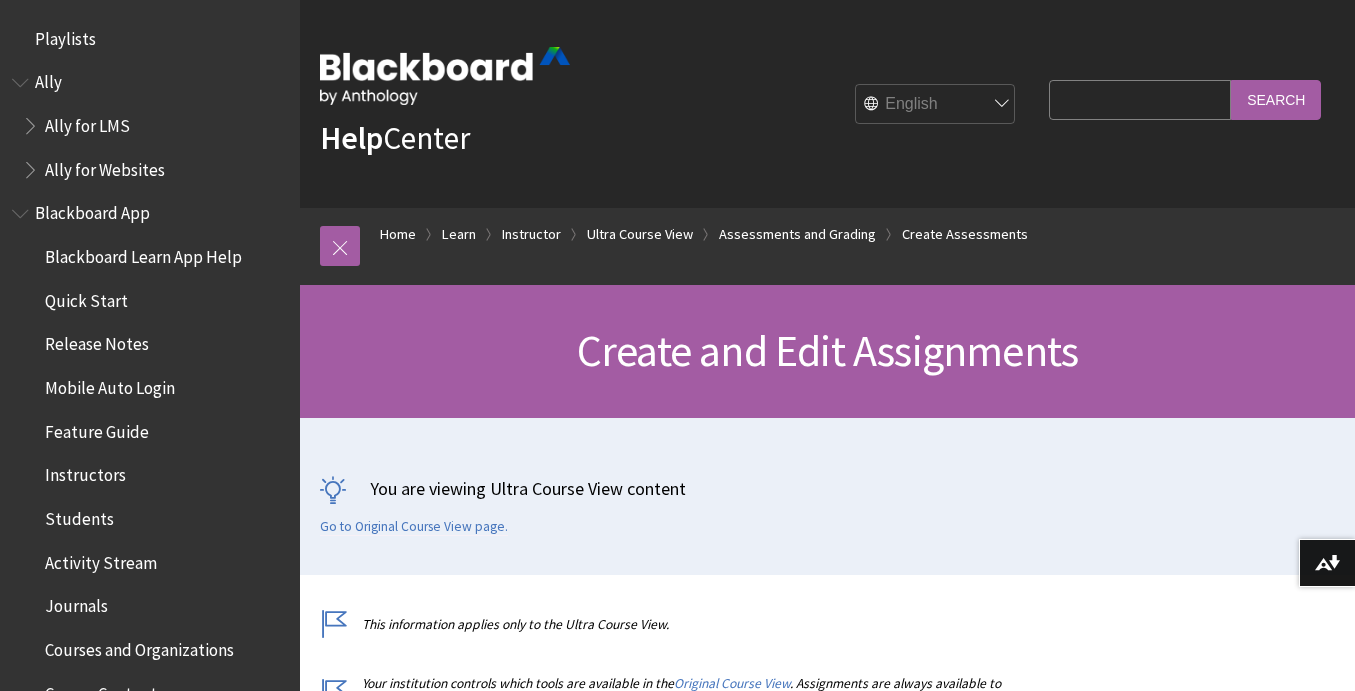 scroll, scrollTop: 610, scrollLeft: 0, axis: vertical 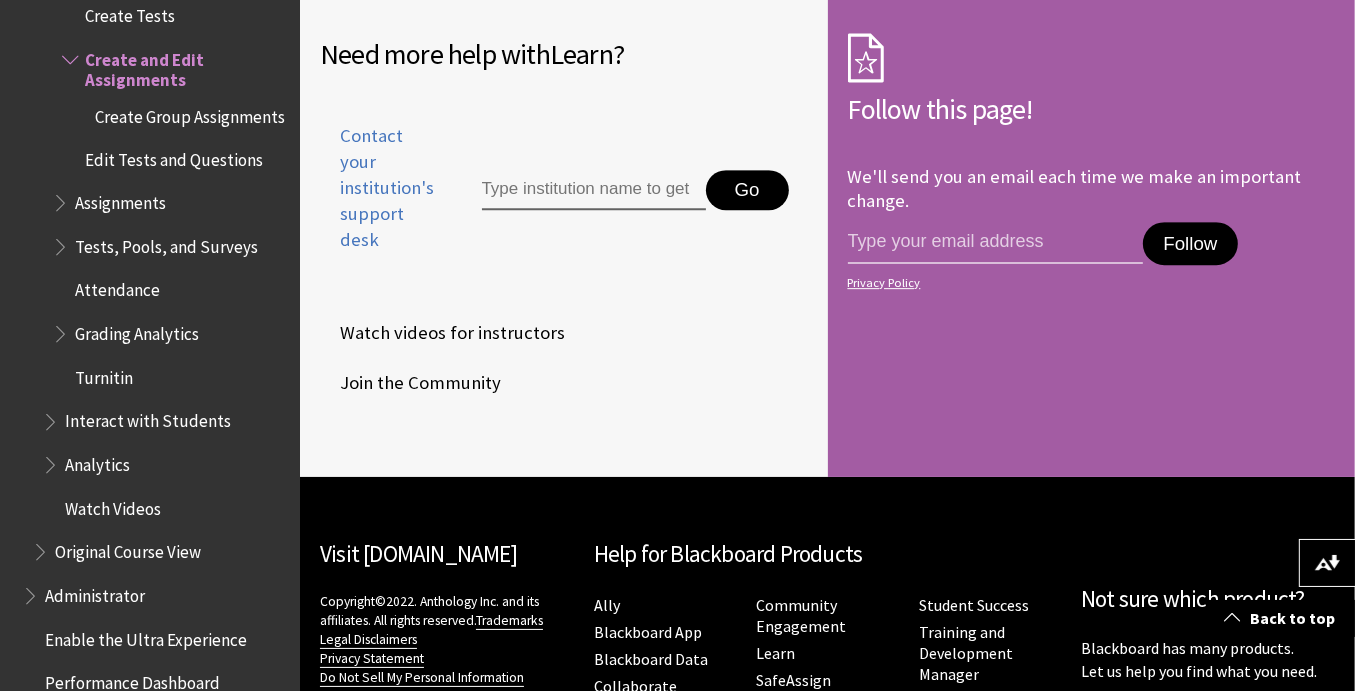 click on "Edit Tests and Questions" at bounding box center [175, 161] 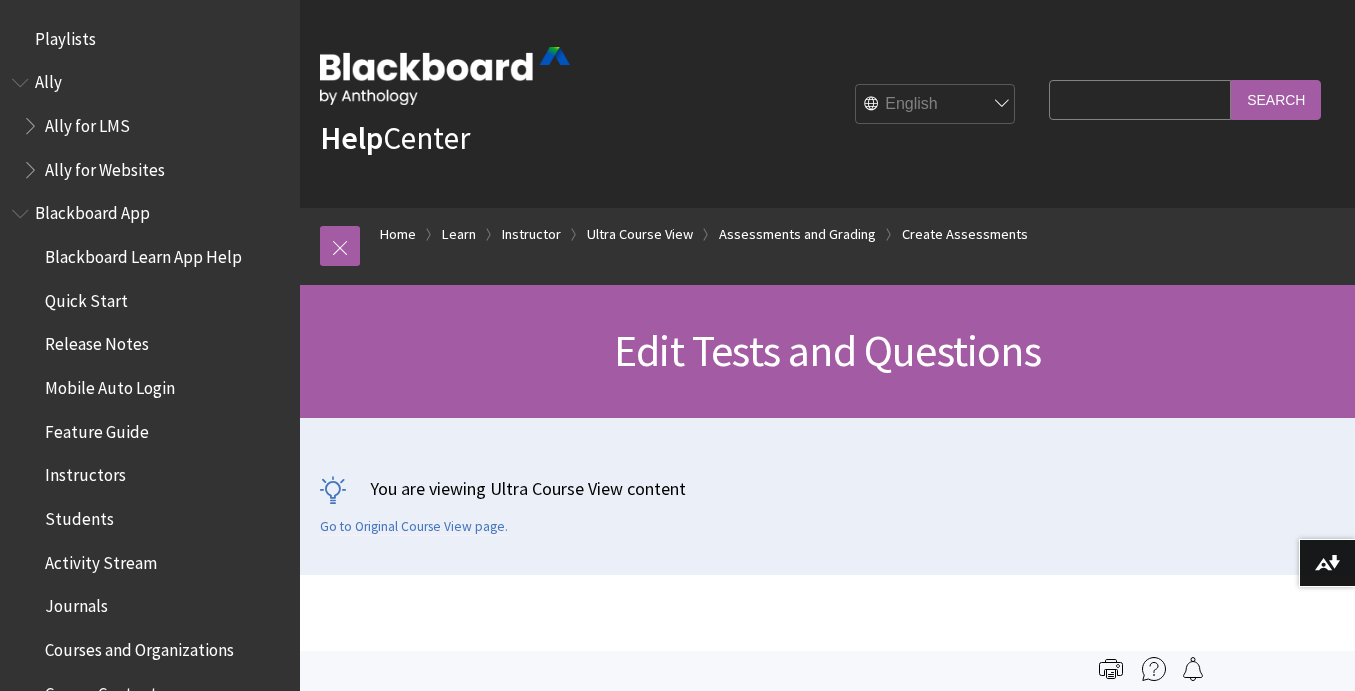 scroll, scrollTop: 0, scrollLeft: 0, axis: both 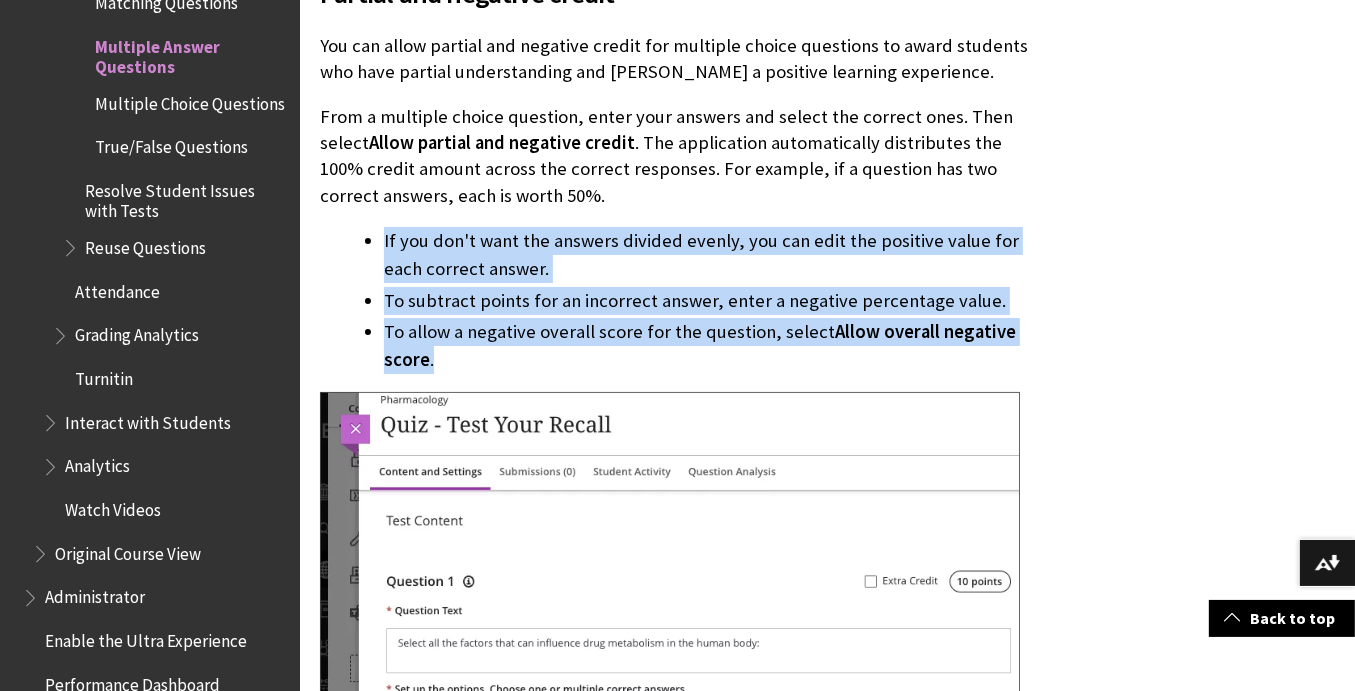 drag, startPoint x: 386, startPoint y: 236, endPoint x: 459, endPoint y: 368, distance: 150.84097 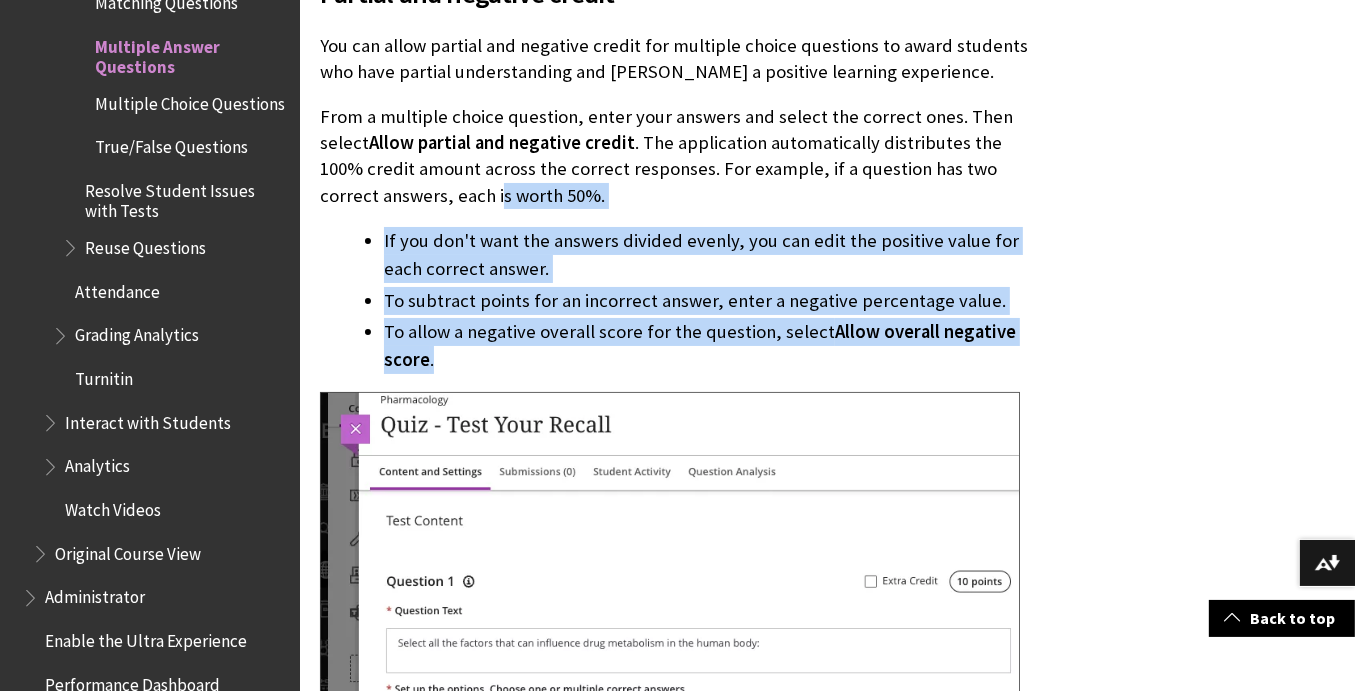 drag, startPoint x: 459, startPoint y: 368, endPoint x: 366, endPoint y: 204, distance: 188.53381 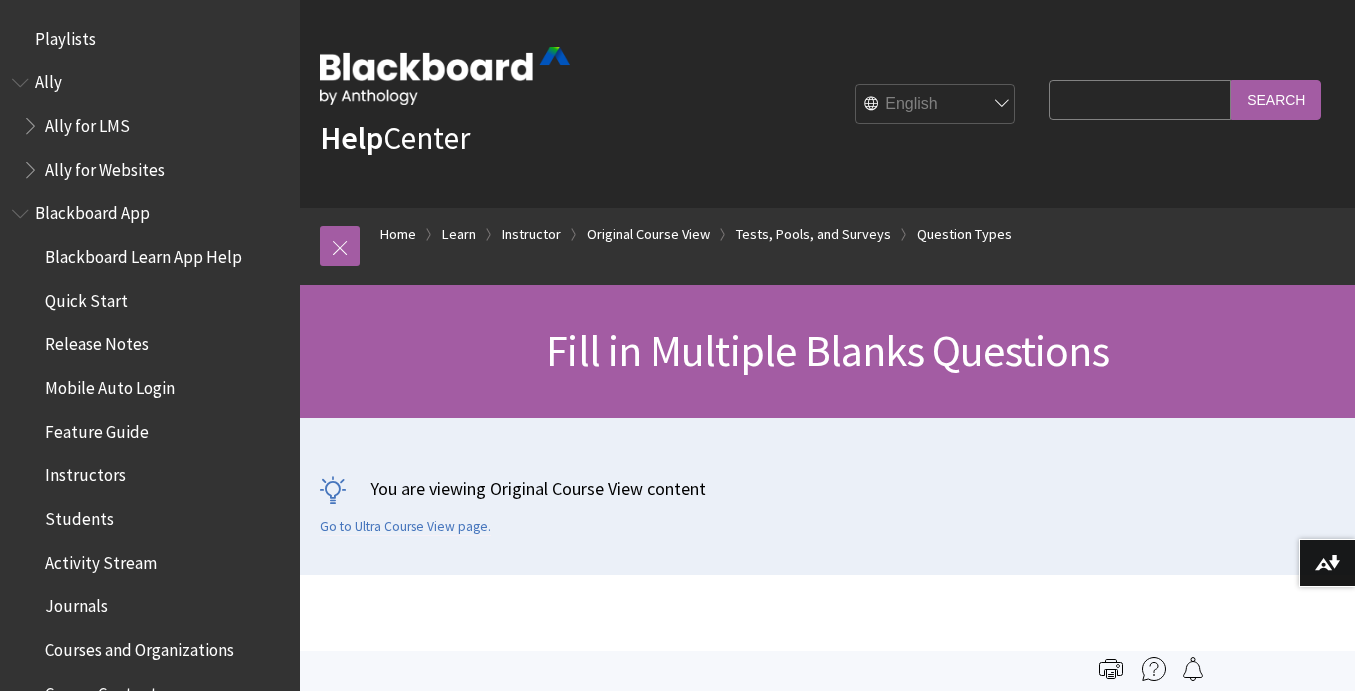 scroll, scrollTop: 0, scrollLeft: 0, axis: both 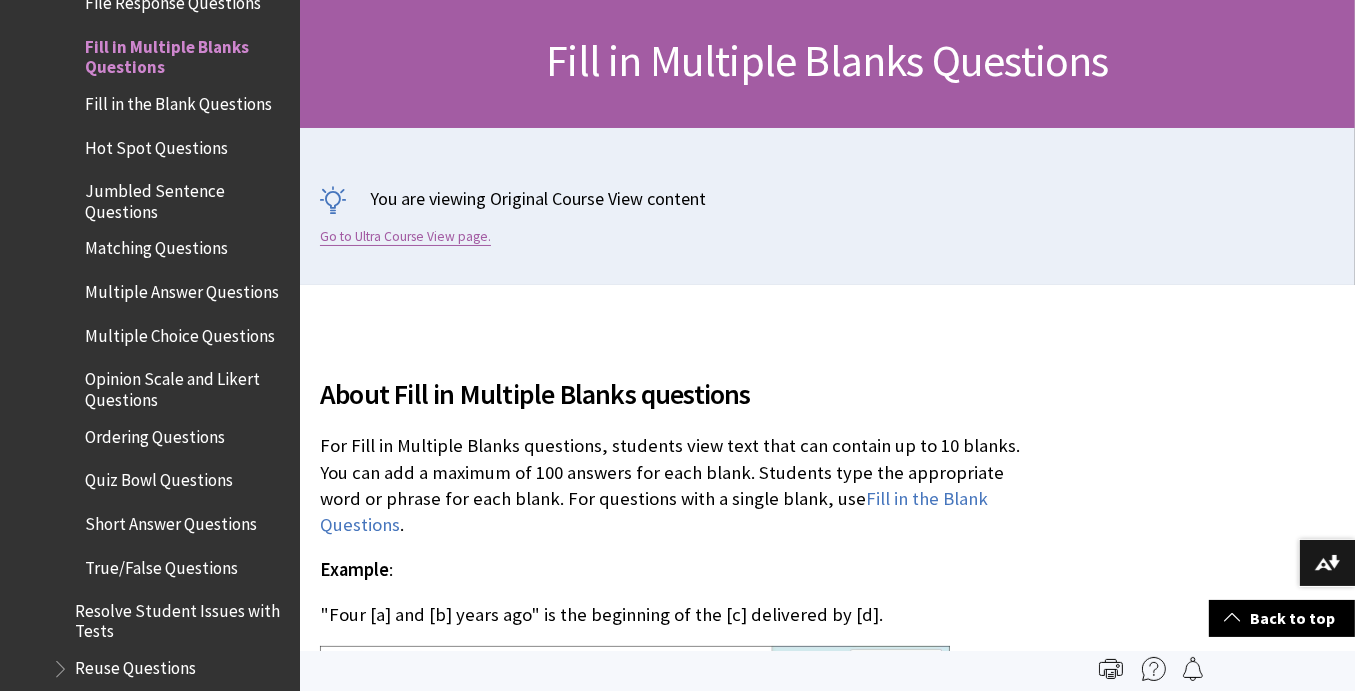 click on "Go to Ultra Course View page." at bounding box center (405, 237) 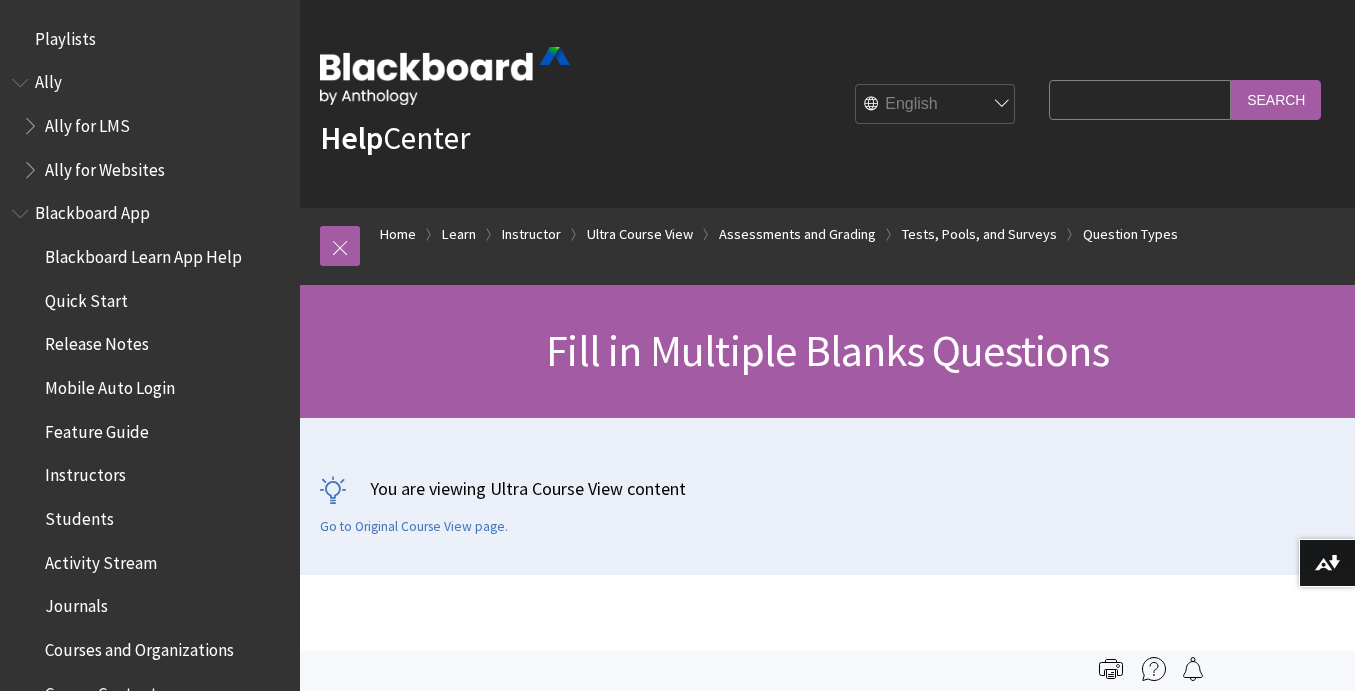 scroll, scrollTop: 0, scrollLeft: 0, axis: both 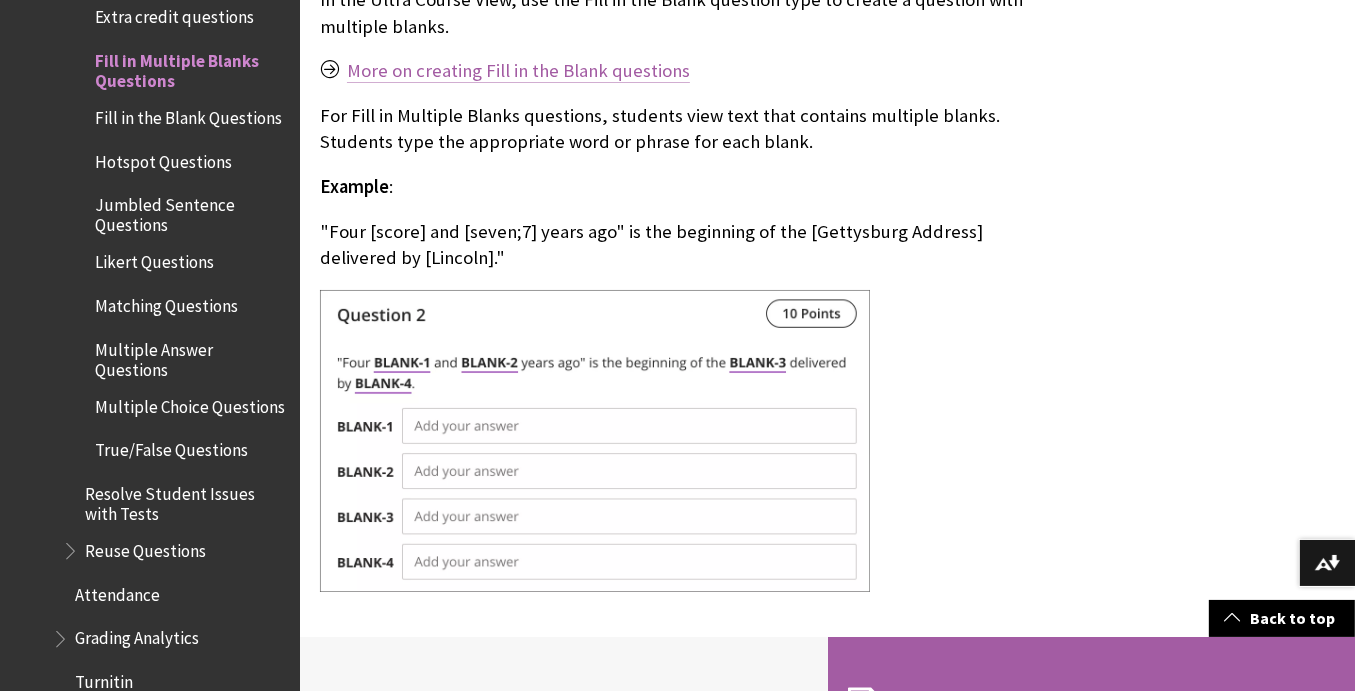 click on "More on creating Fill in the Blank questions" at bounding box center [518, 71] 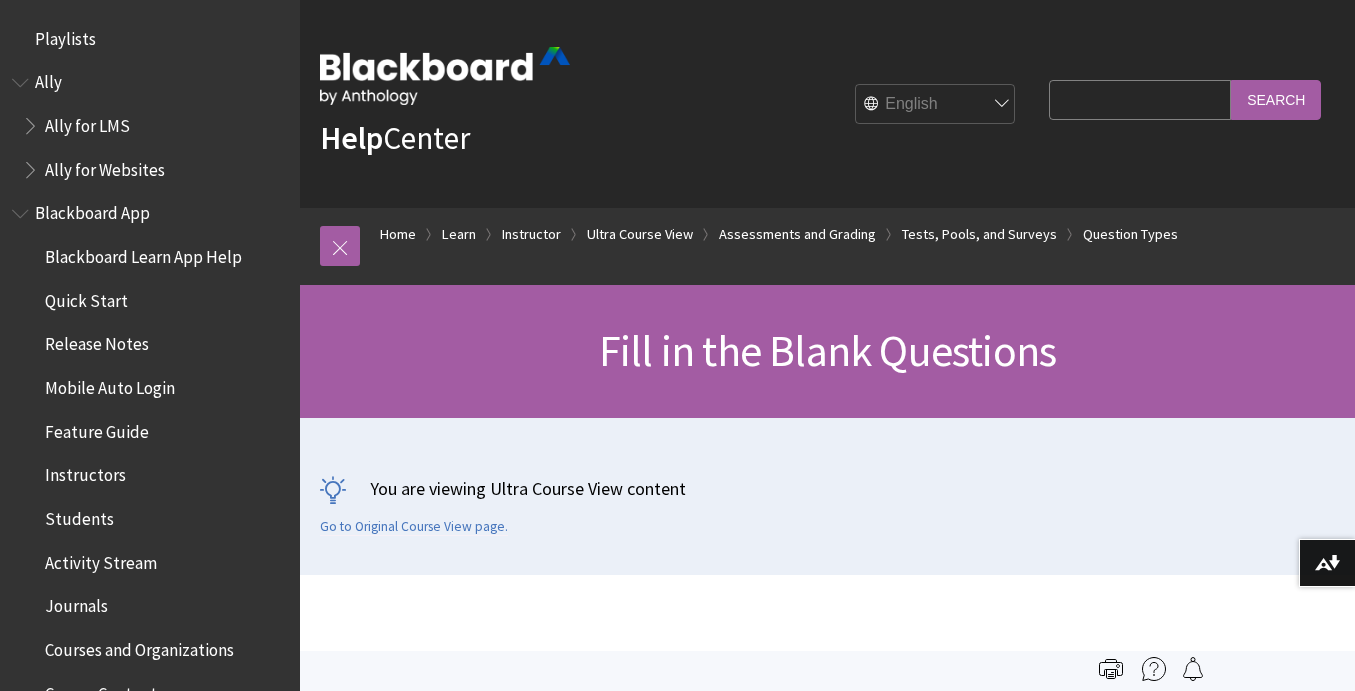 scroll, scrollTop: 0, scrollLeft: 0, axis: both 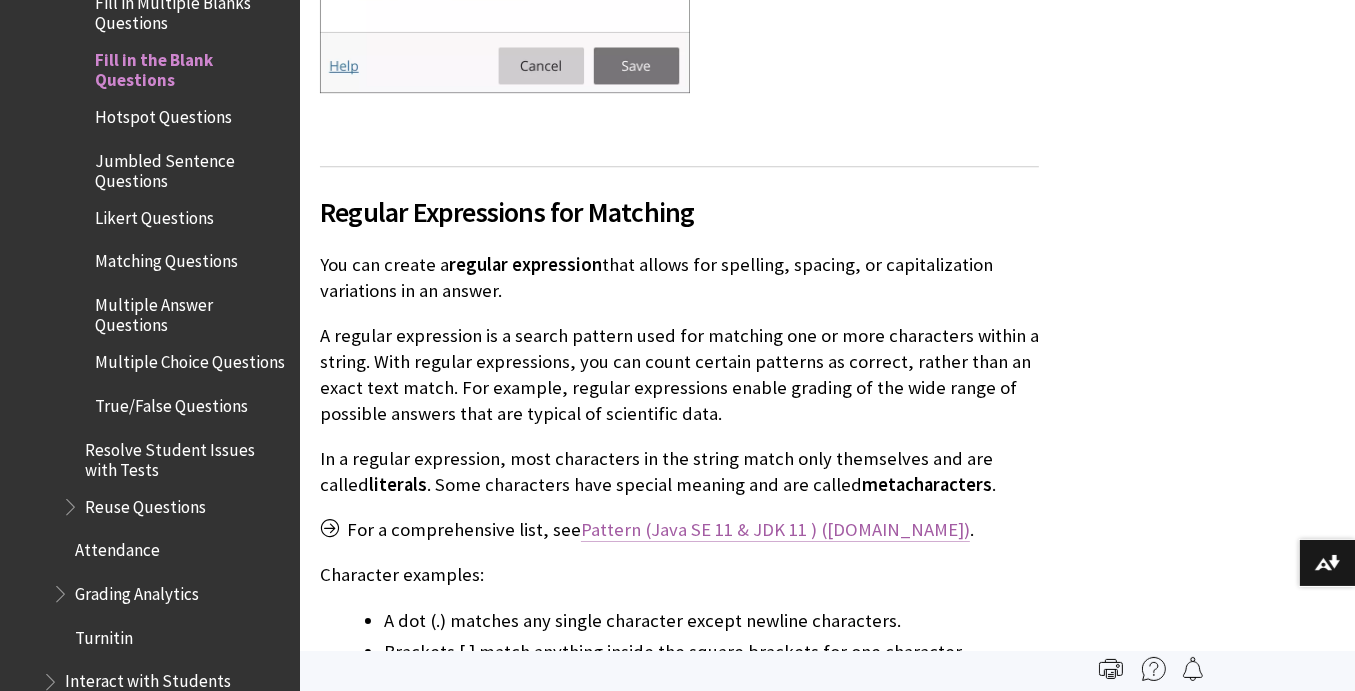 click on "Pattern (Java SE 11 & JDK 11 ) ([DOMAIN_NAME])" at bounding box center [775, 530] 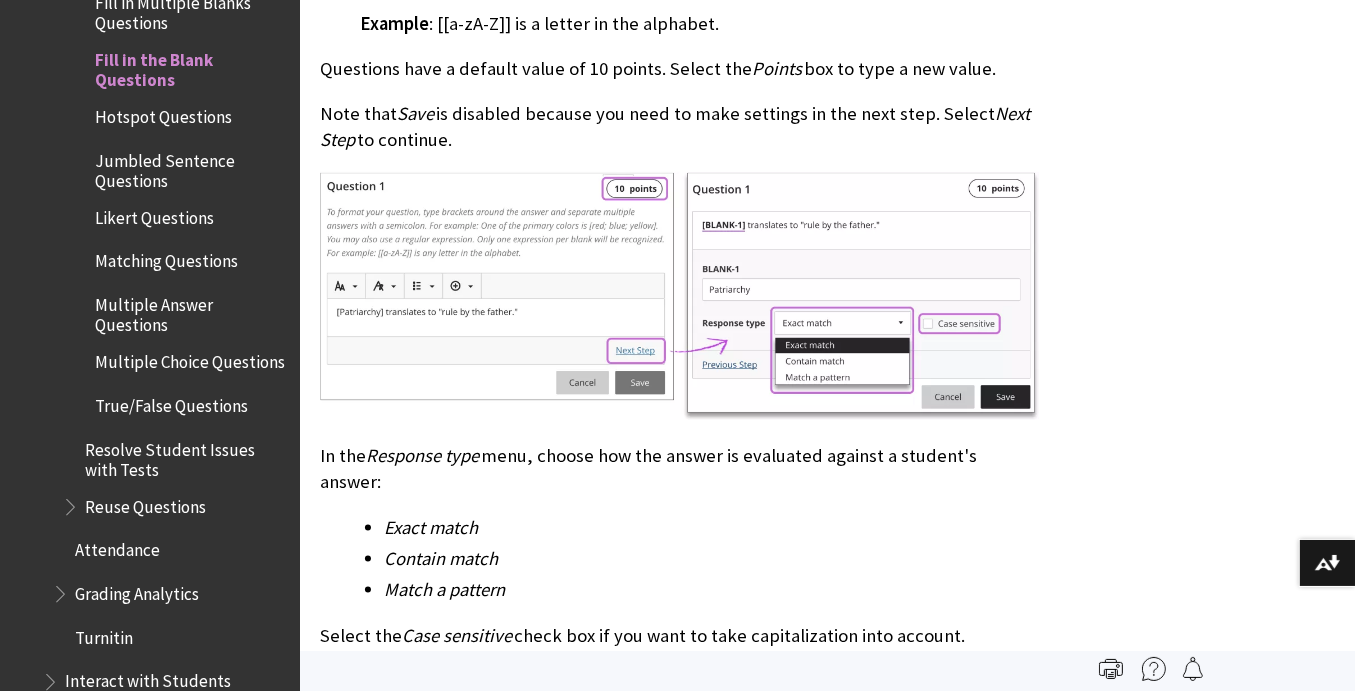 scroll, scrollTop: 2522, scrollLeft: 0, axis: vertical 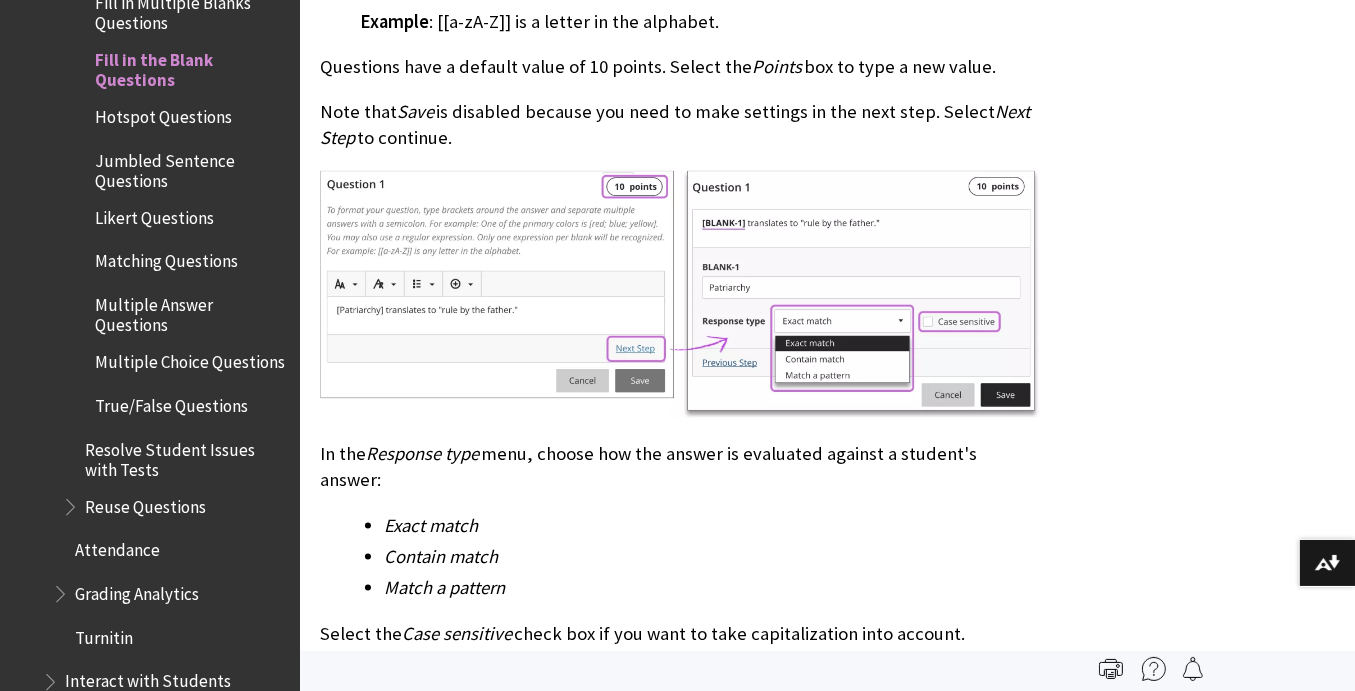 click on "More on creating answers" at bounding box center [449, 679] 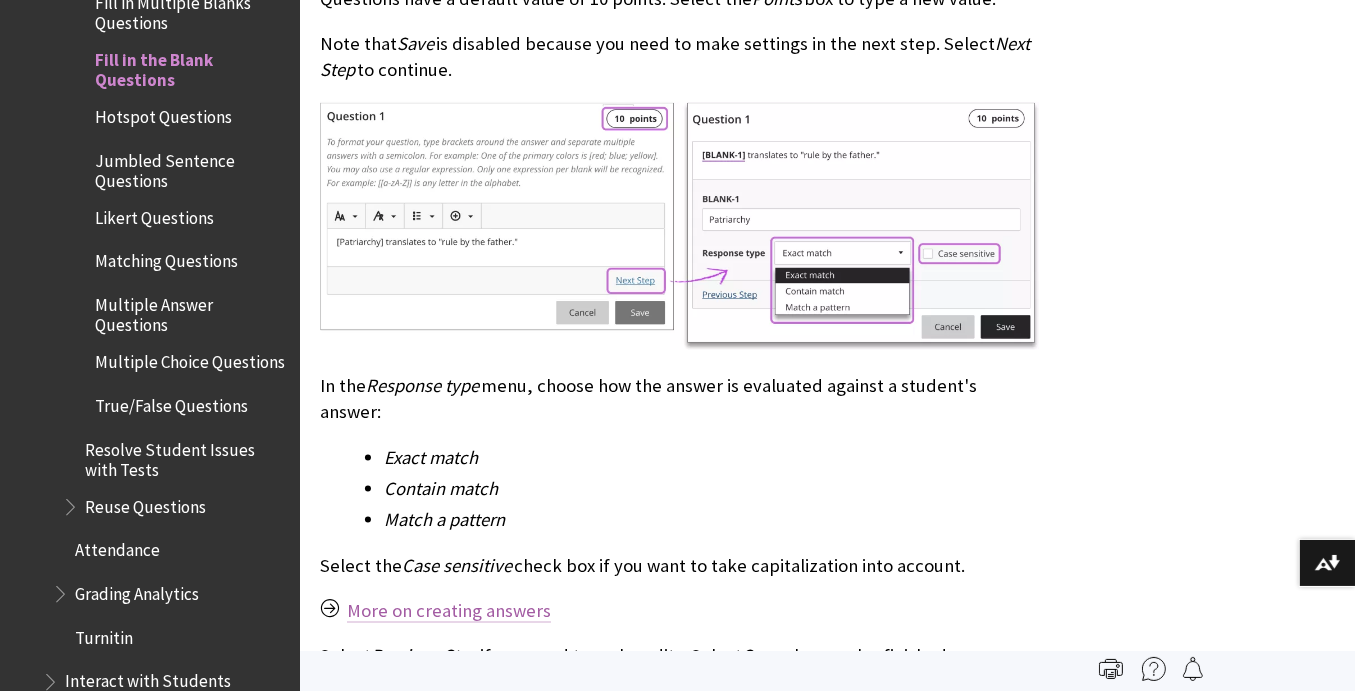scroll, scrollTop: 2596, scrollLeft: 0, axis: vertical 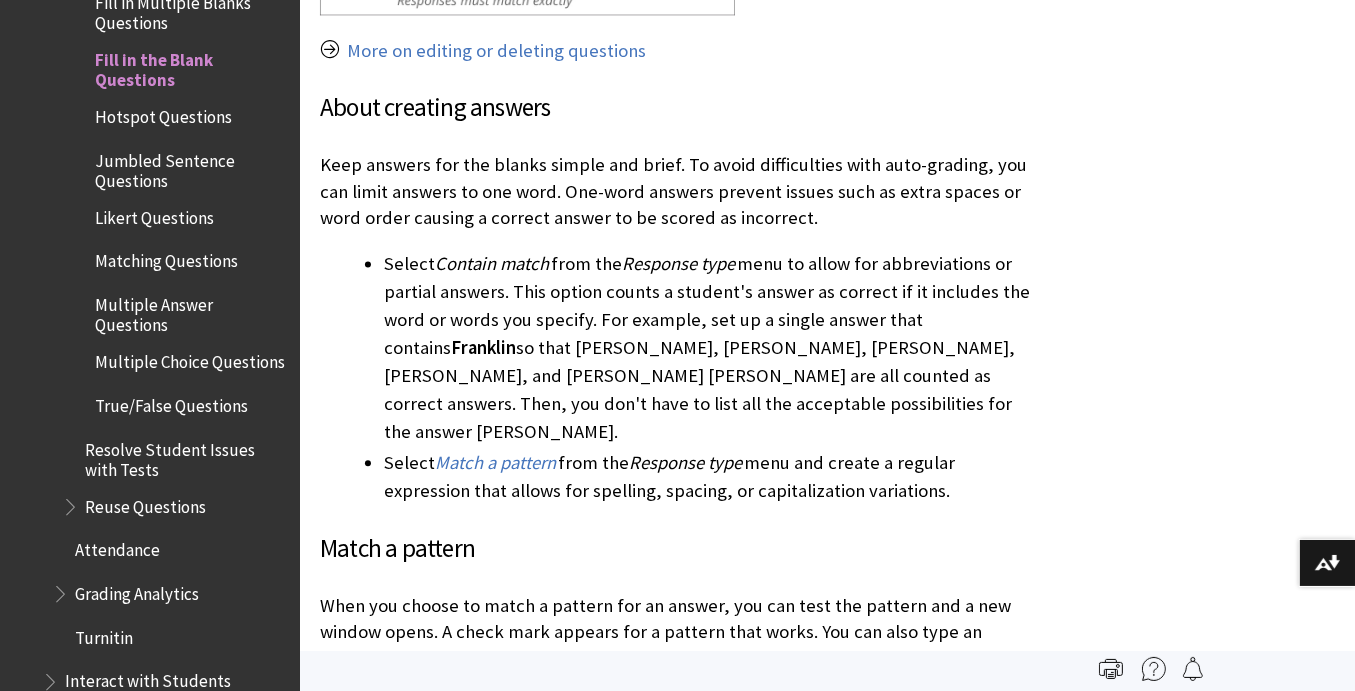 drag, startPoint x: 479, startPoint y: 476, endPoint x: 356, endPoint y: 454, distance: 124.95199 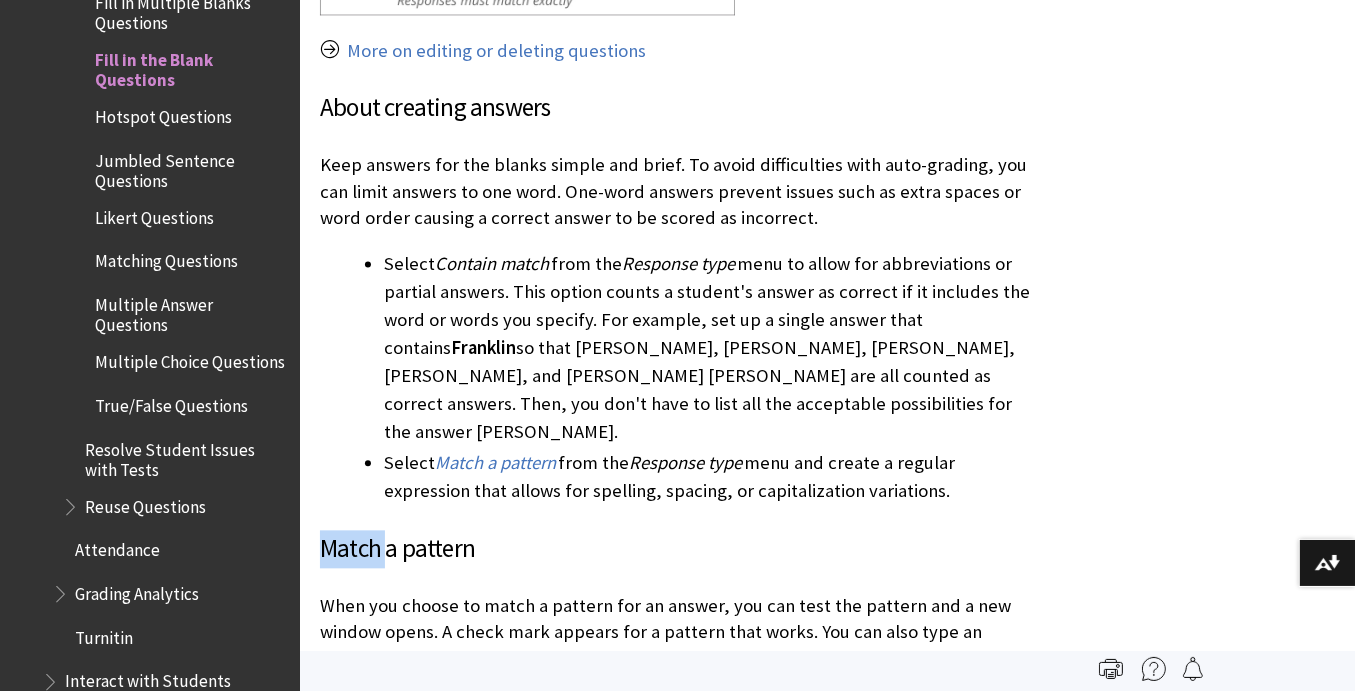 click on "Match a pattern" at bounding box center (679, 549) 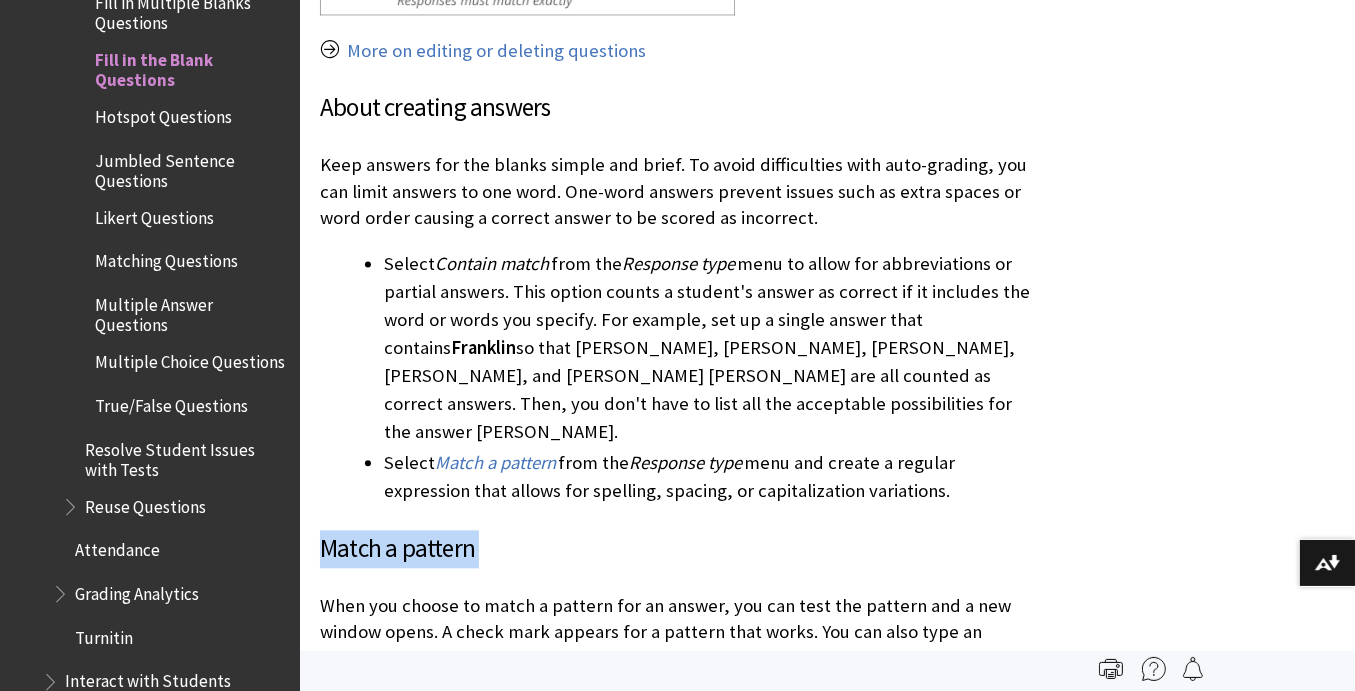 click on "Match a pattern" at bounding box center [679, 549] 